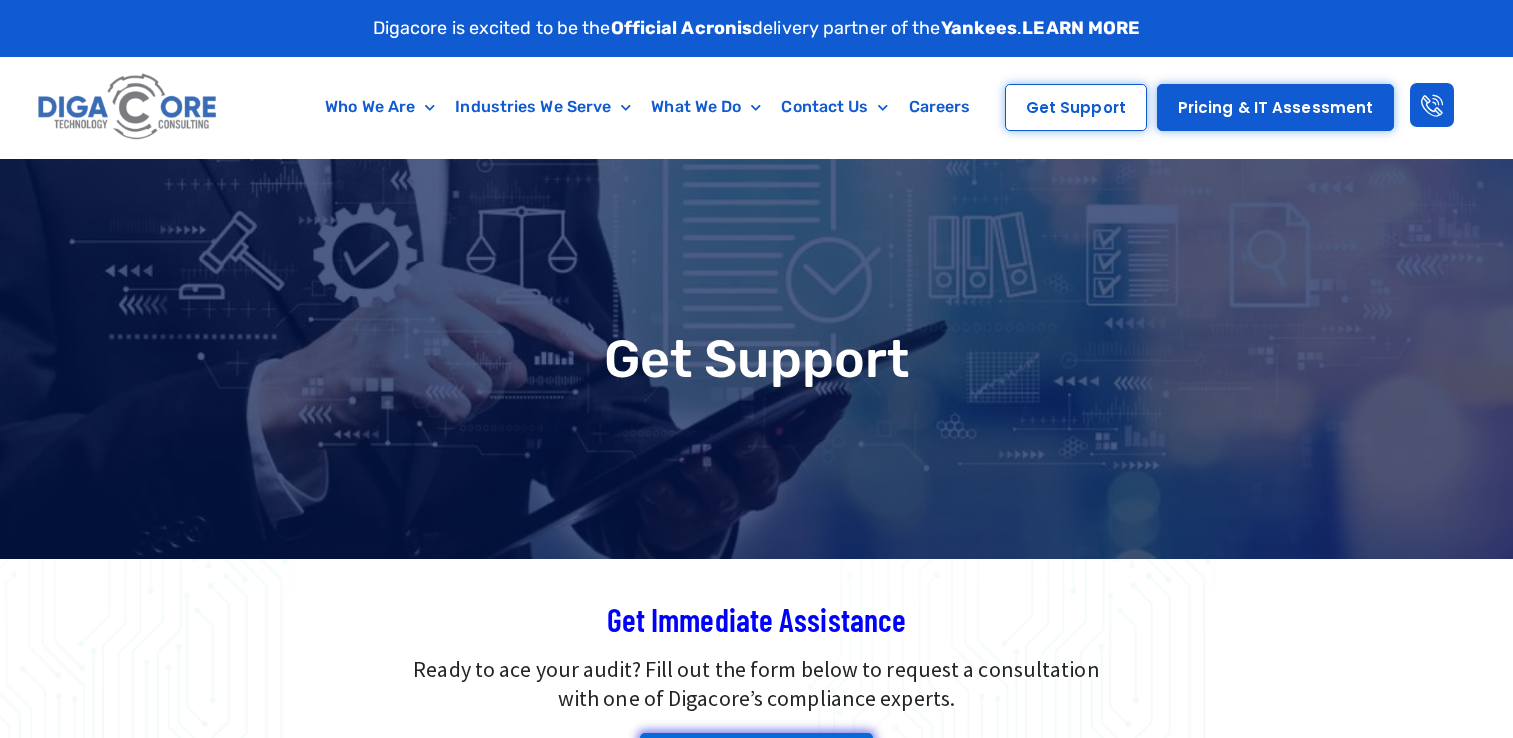 type on "**" 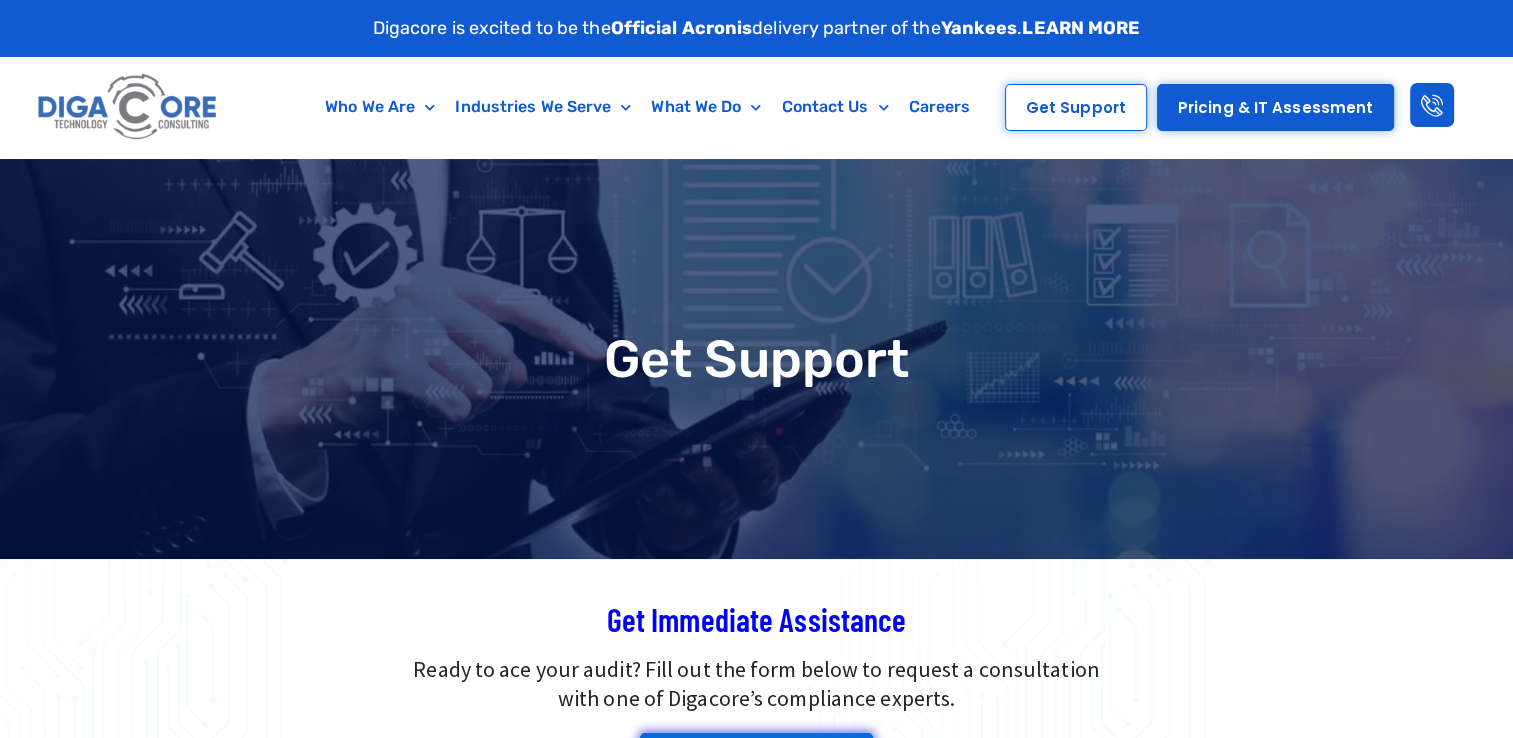 type on "****" 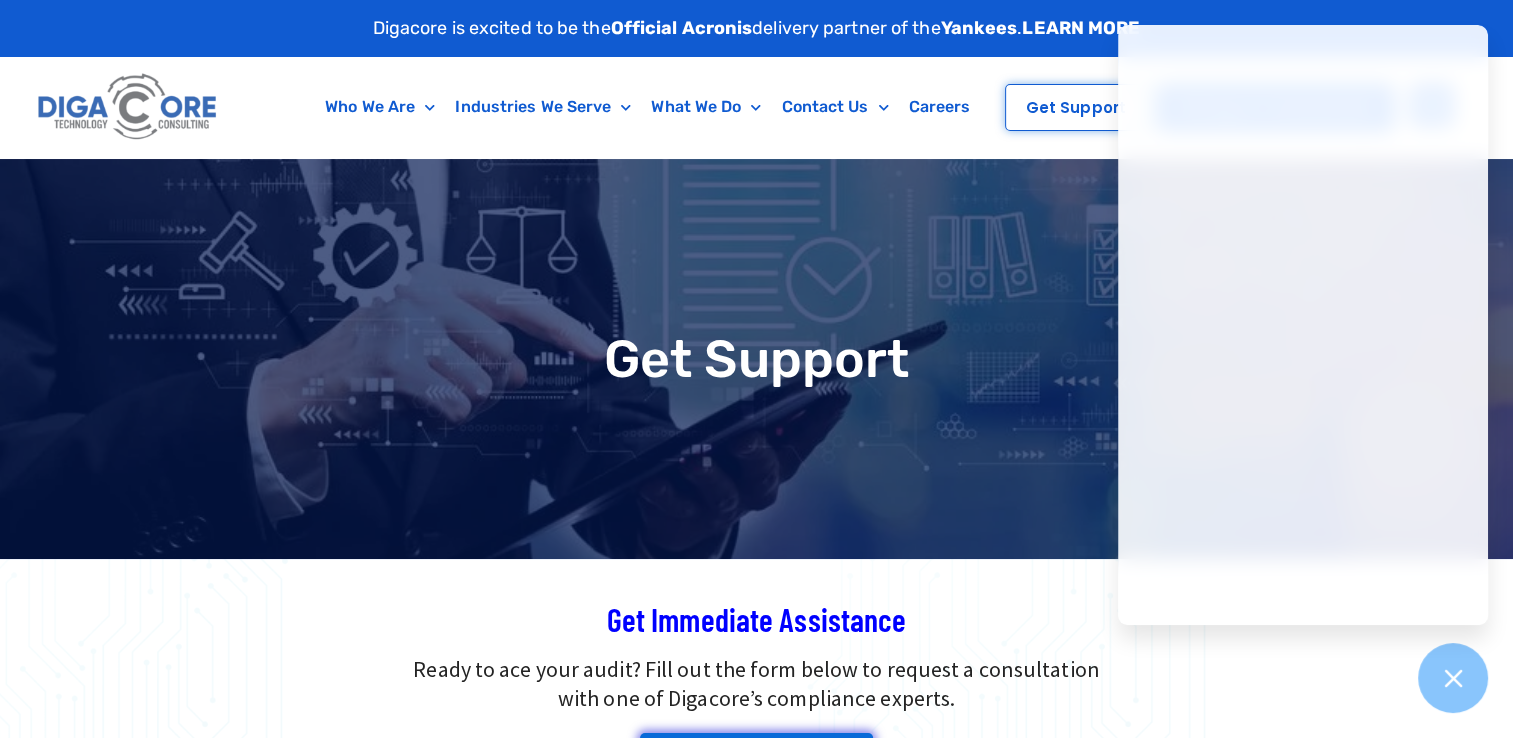 click on "Get Support" at bounding box center (756, 359) 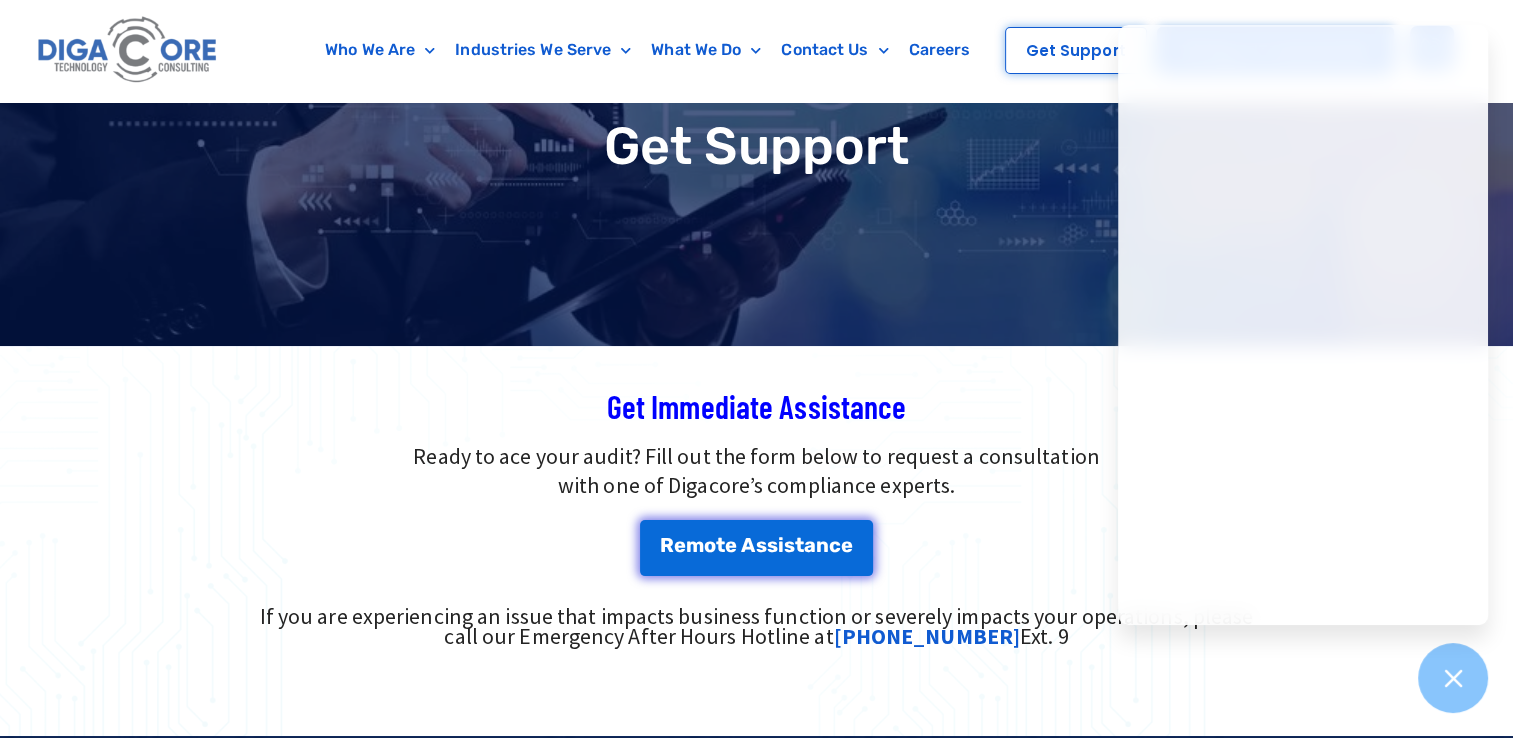 scroll, scrollTop: 280, scrollLeft: 0, axis: vertical 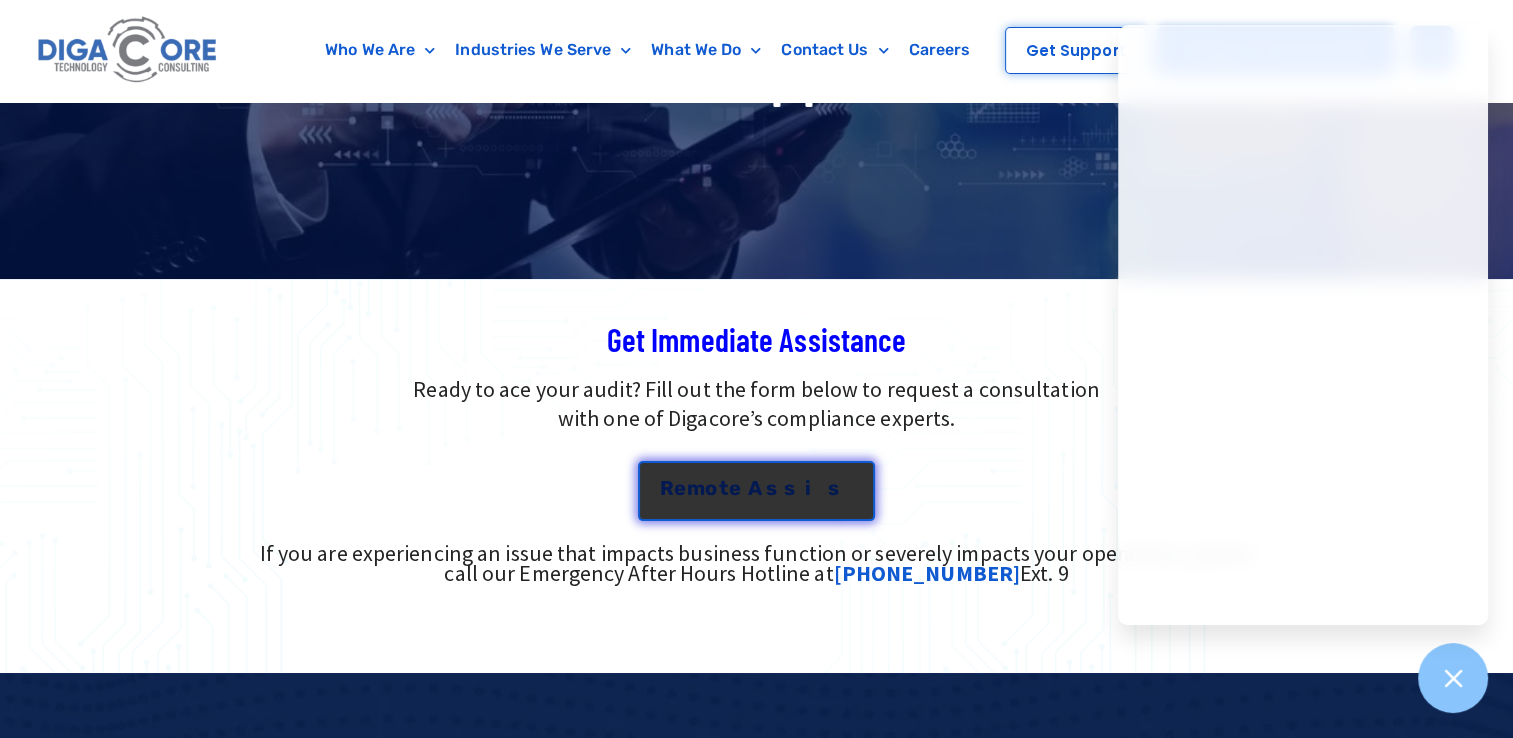 click on "R e m o t e   A s s i s t a n c e" at bounding box center [757, 488] 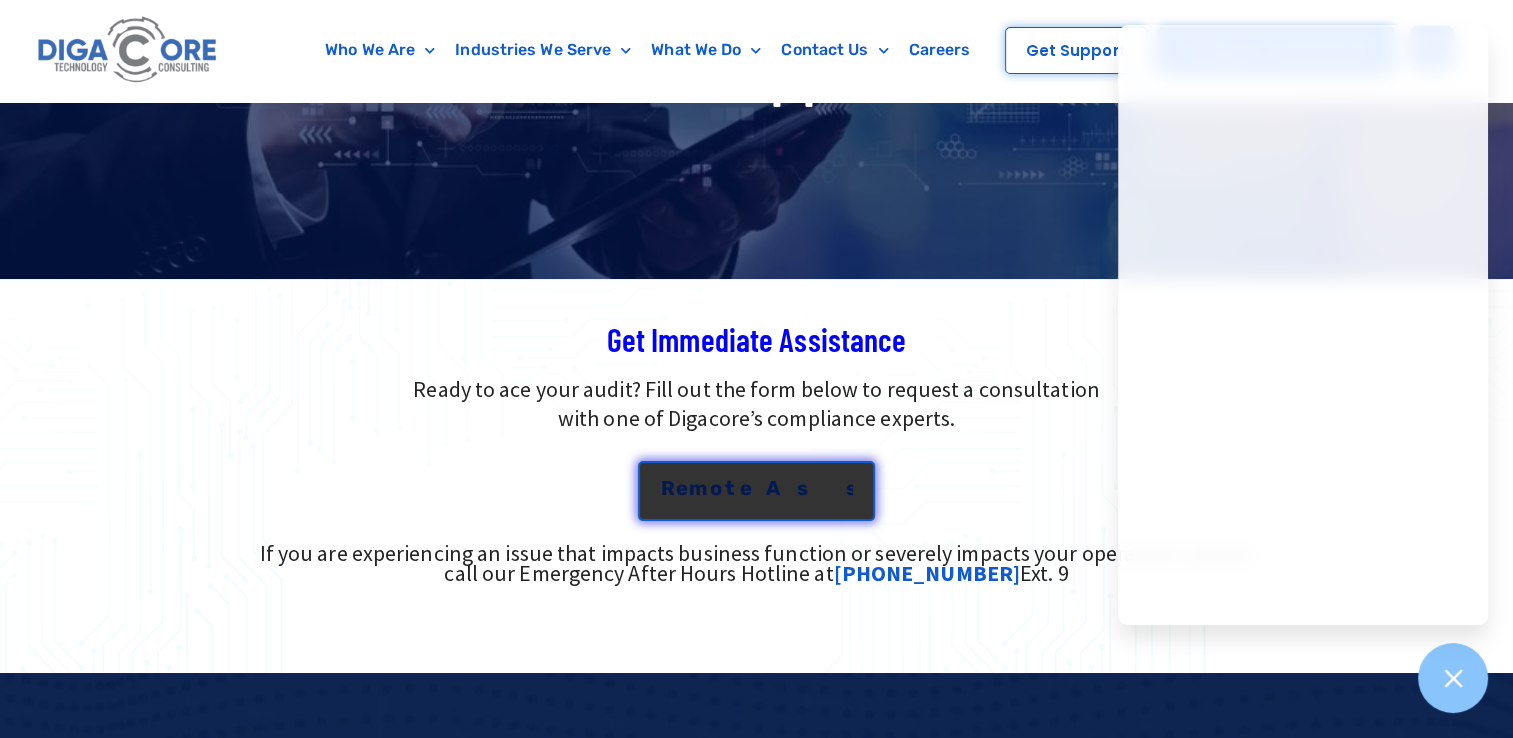 click on "e" at bounding box center [746, 488] 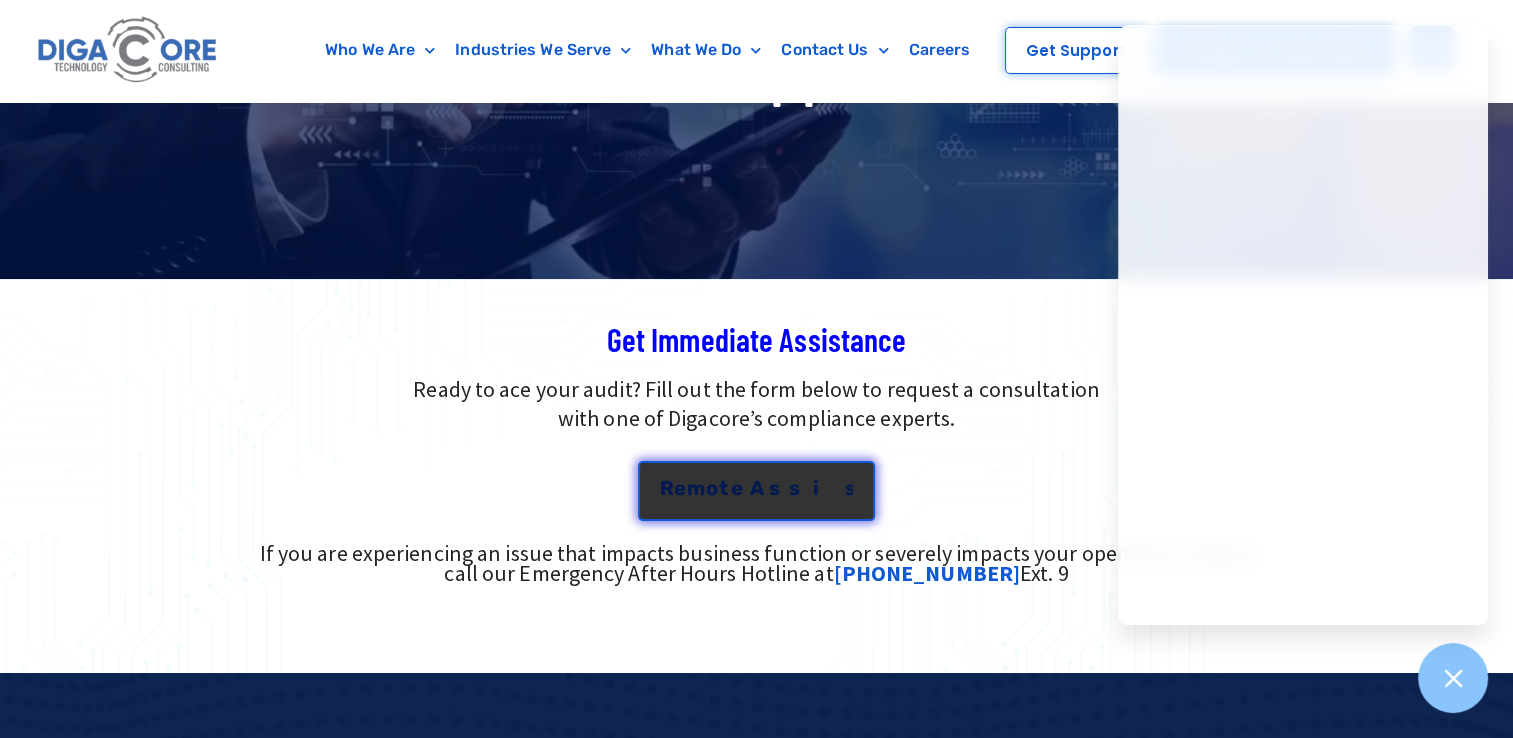 click on "e" at bounding box center (737, 487) 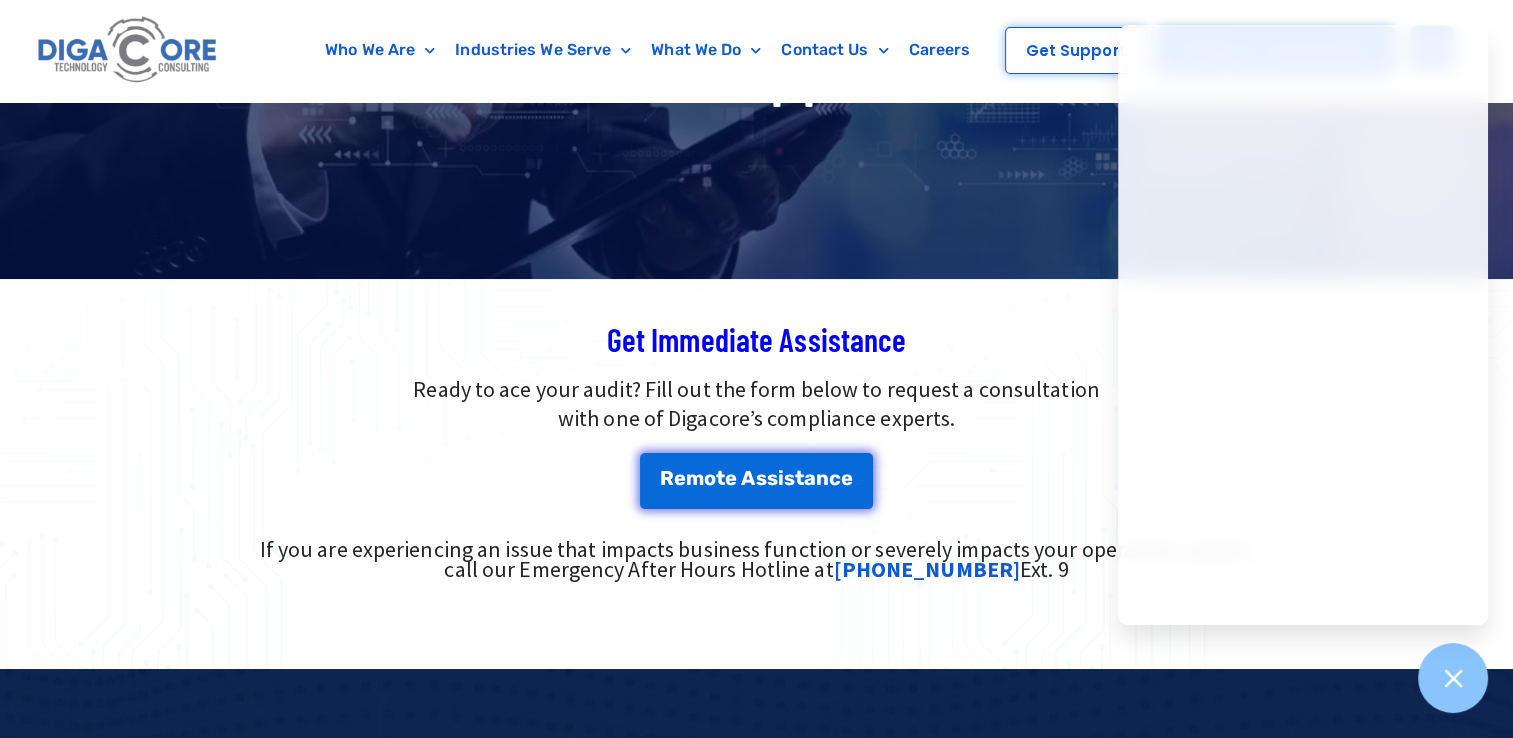 drag, startPoint x: 1518, startPoint y: 204, endPoint x: 1010, endPoint y: 232, distance: 508.77106 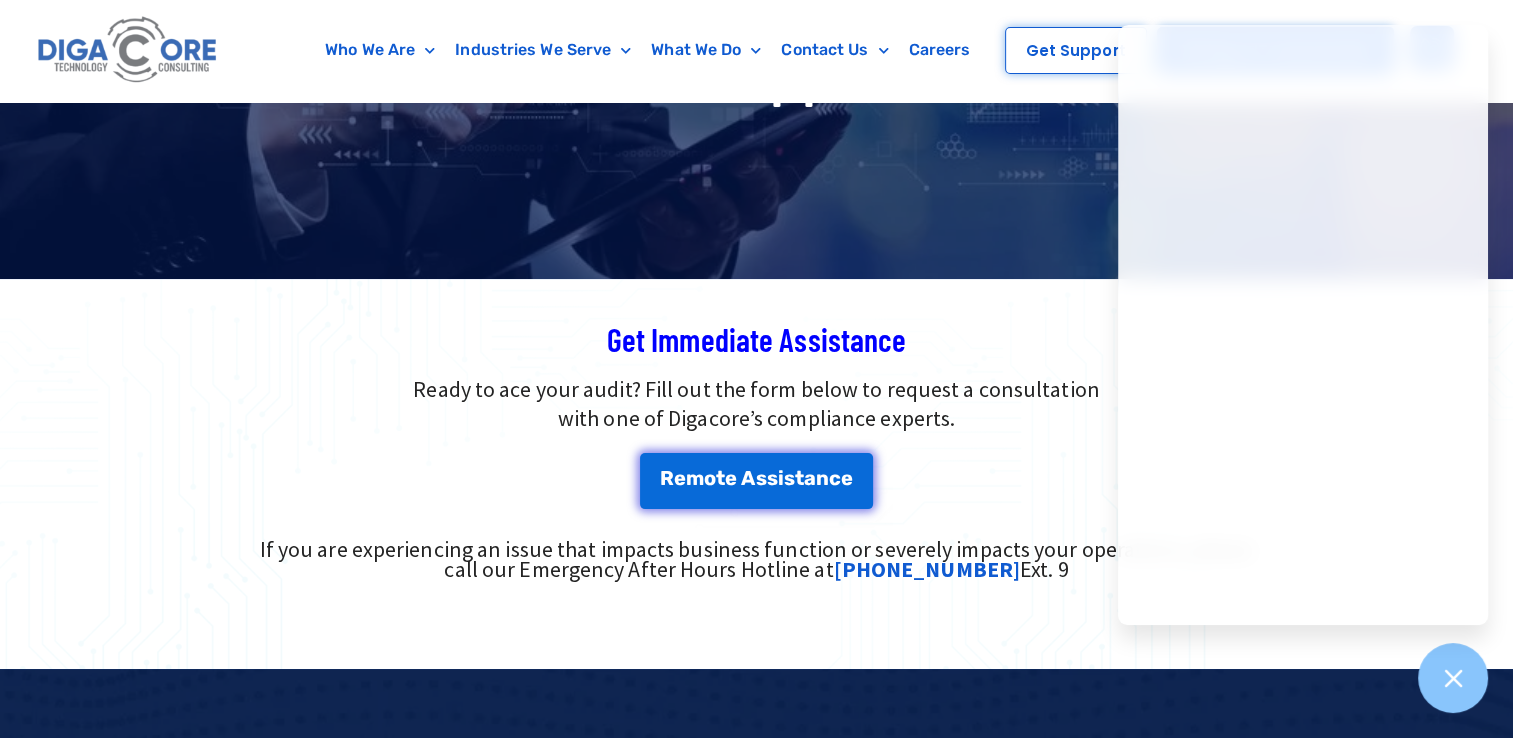 click on "Get Support" at bounding box center (756, 79) 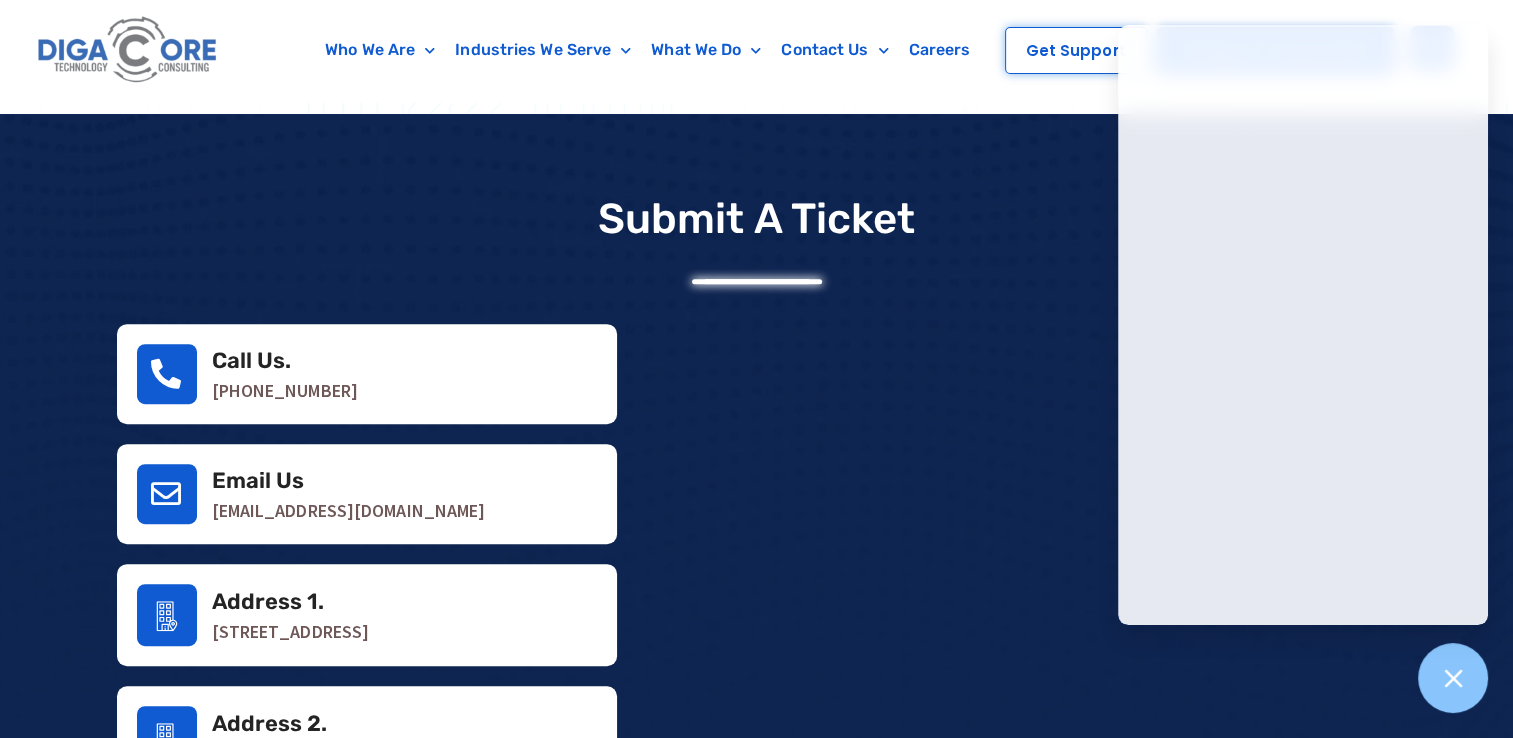 scroll, scrollTop: 840, scrollLeft: 0, axis: vertical 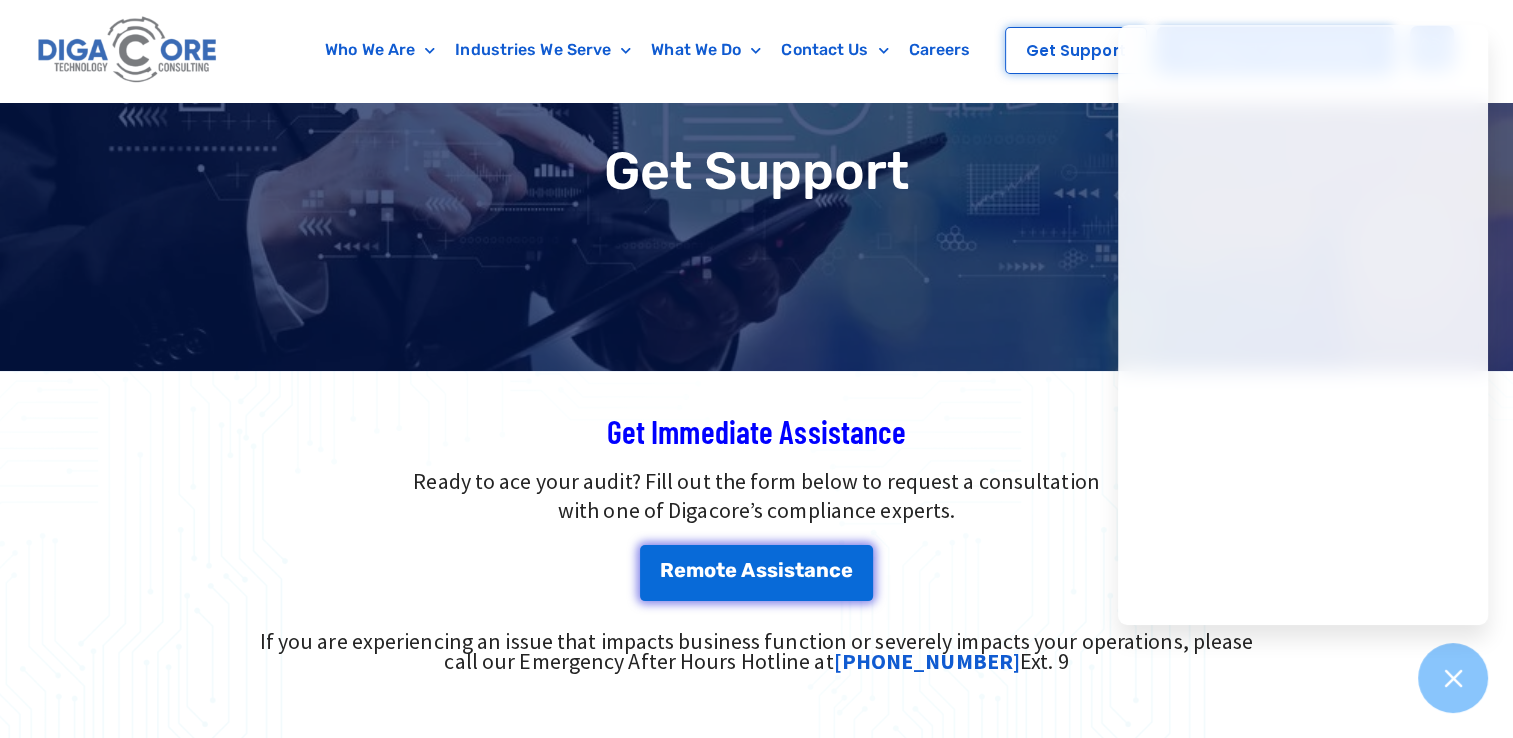 click on "Get Support" at bounding box center [756, 171] 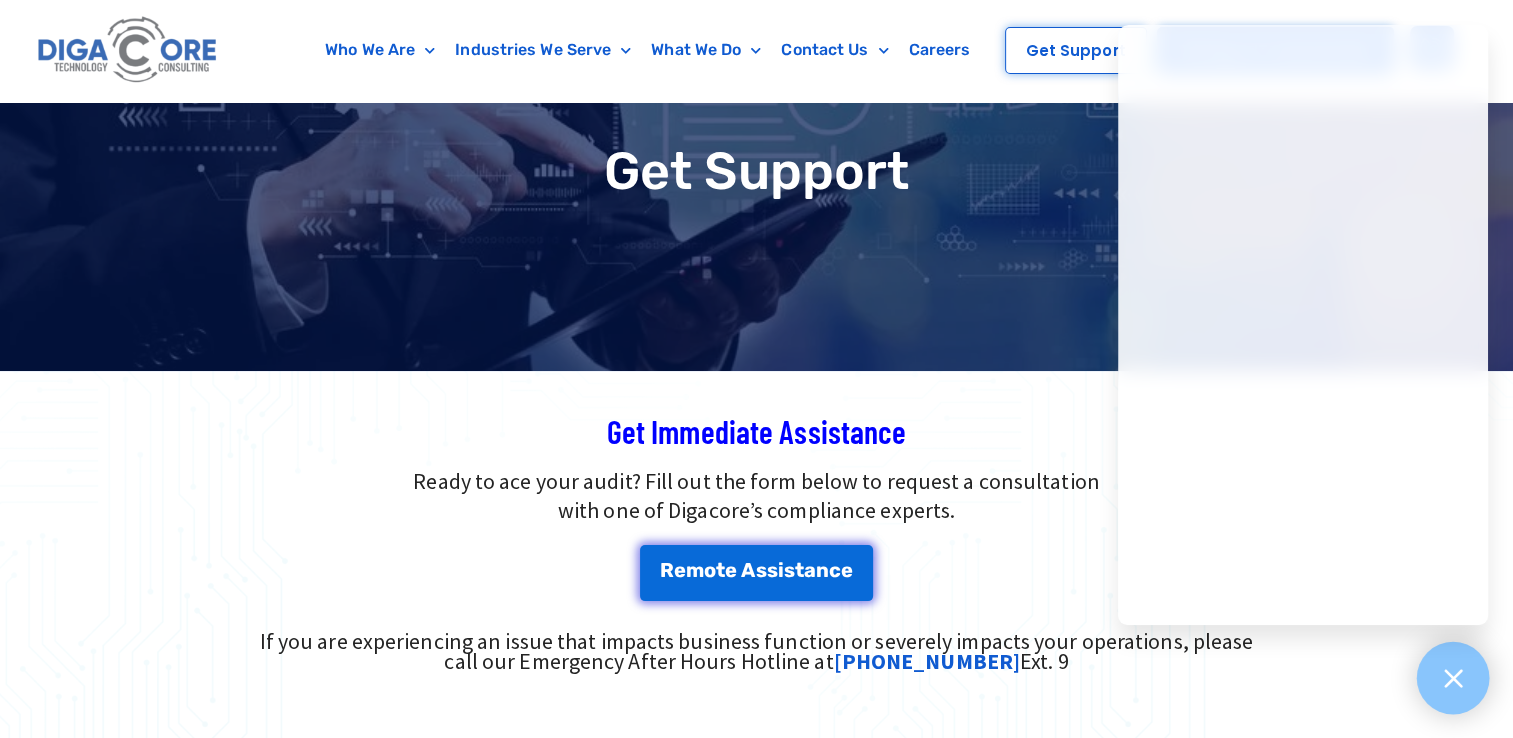 click at bounding box center (1453, 678) 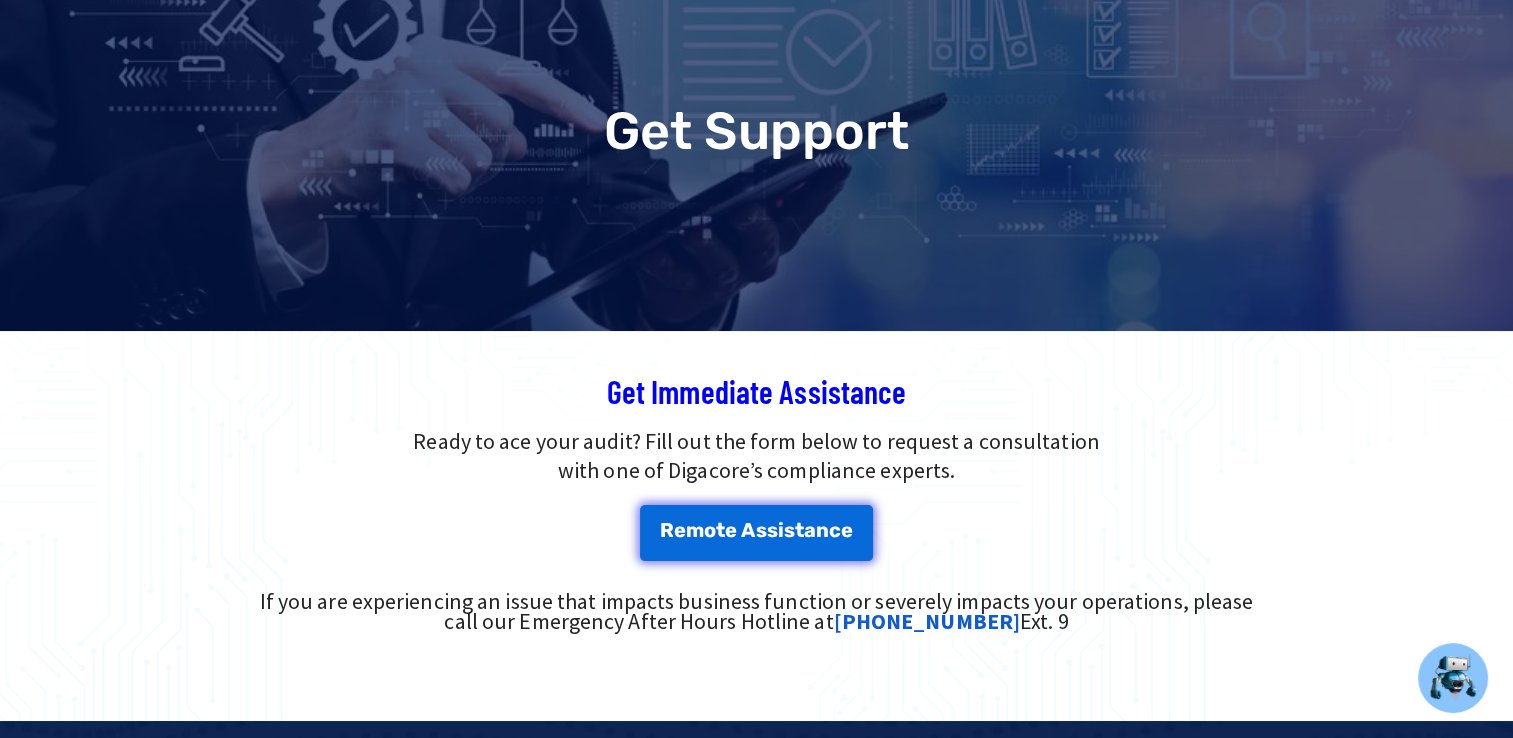 scroll, scrollTop: 0, scrollLeft: 0, axis: both 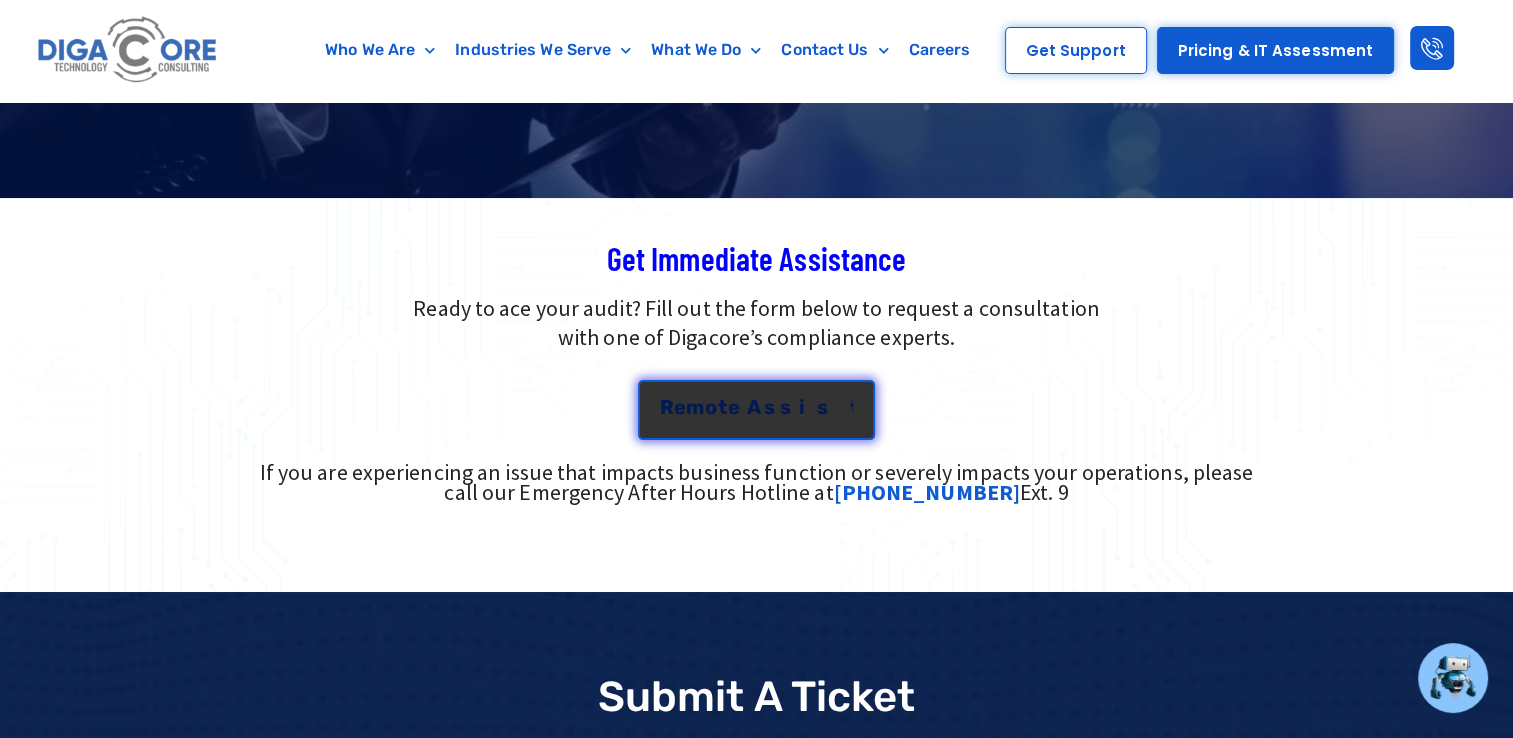 click on "R e m o t e   A s s i s t a n c e" at bounding box center (757, 407) 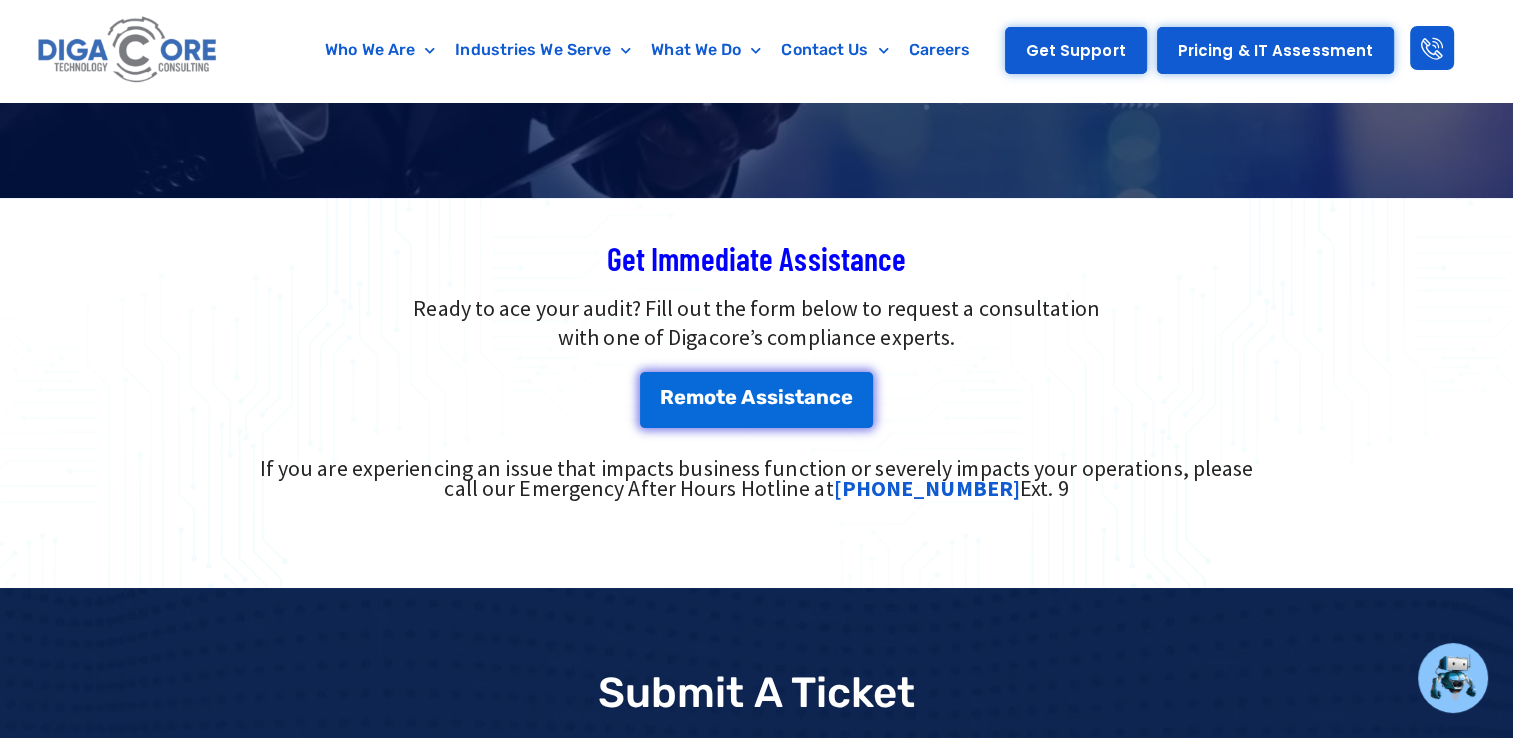 click on "Get Support" at bounding box center (1076, 50) 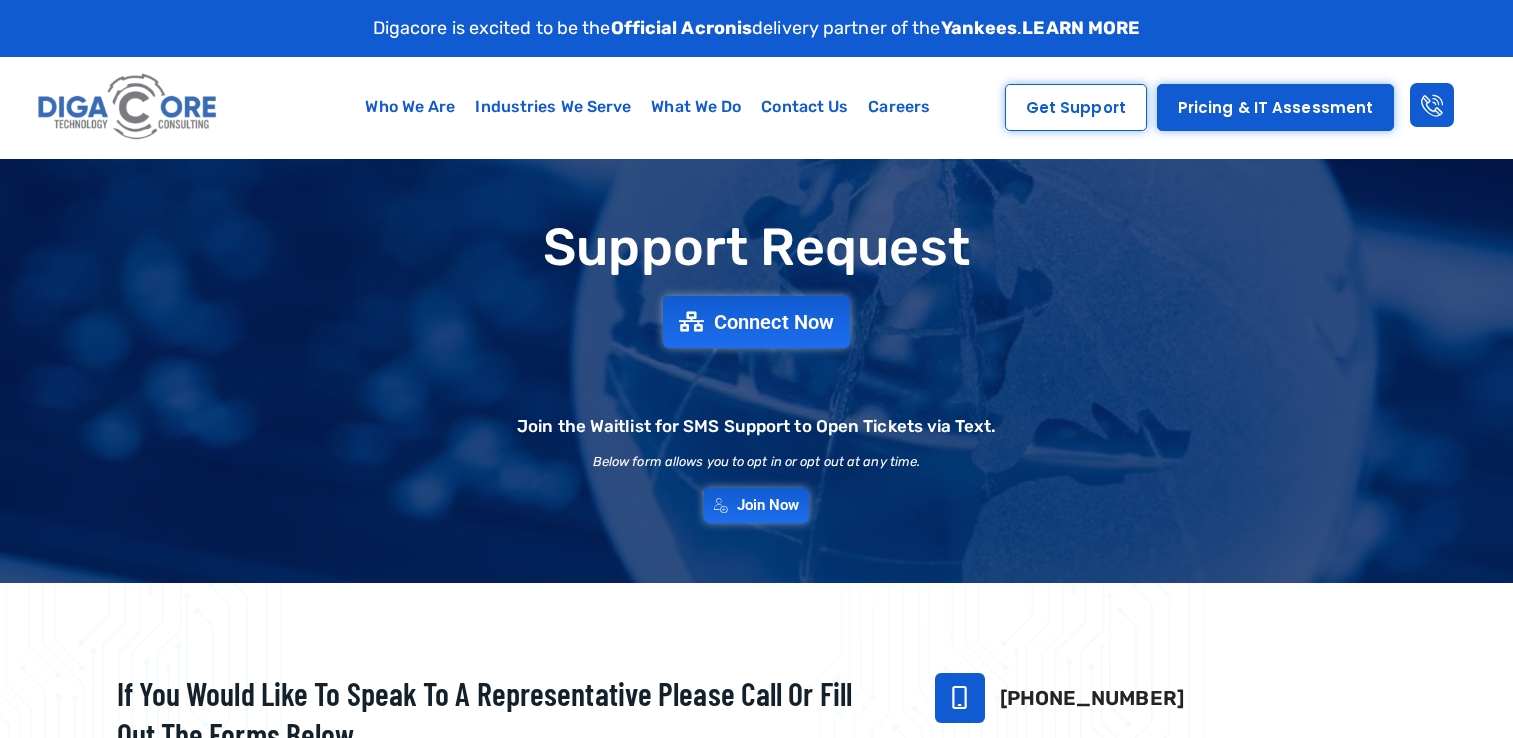 scroll, scrollTop: 0, scrollLeft: 0, axis: both 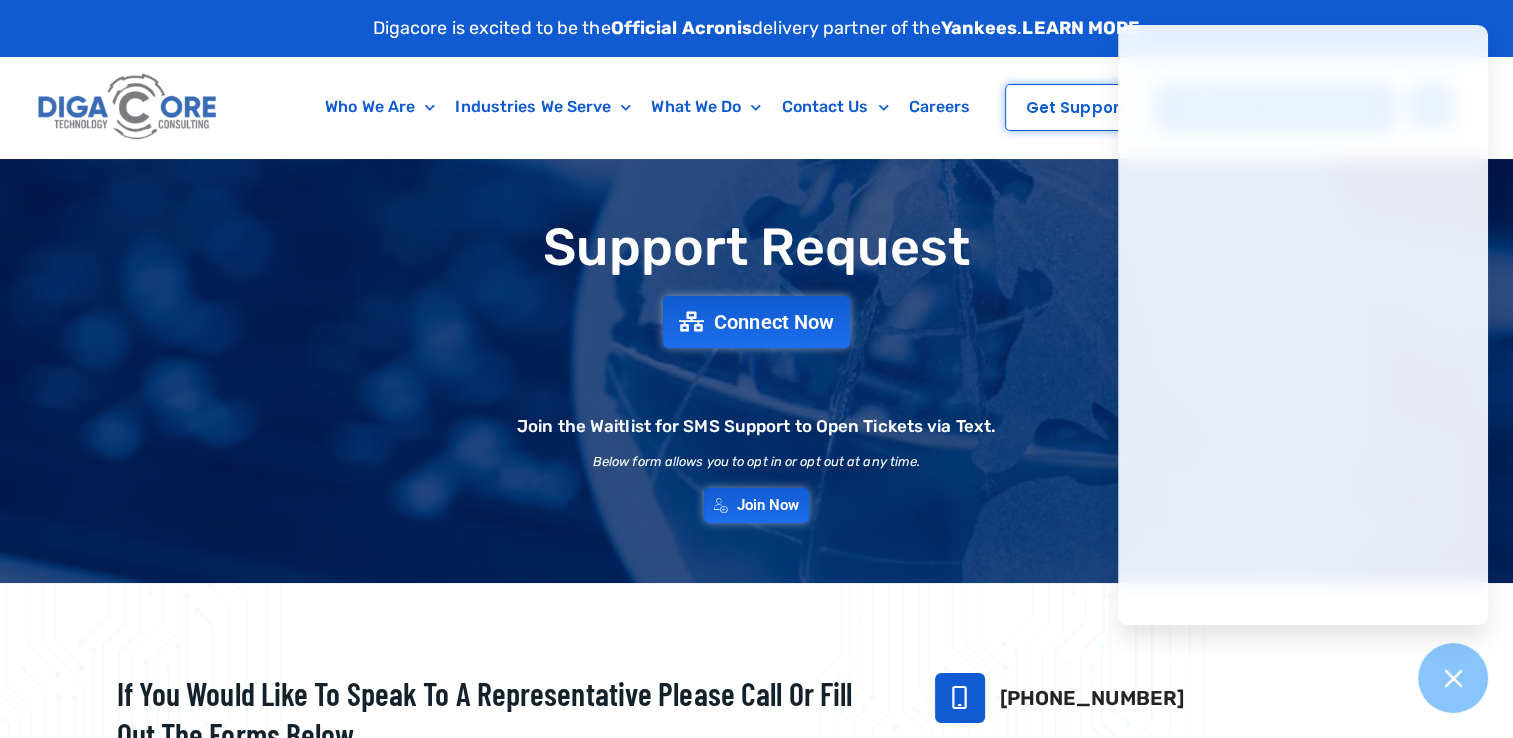 click on "Support Request
Connect Now
Join the Waitlist for SMS Support to Open Tickets via Text.
Below form allows you to opt in or opt out at any time.
Join Now" at bounding box center [757, 371] 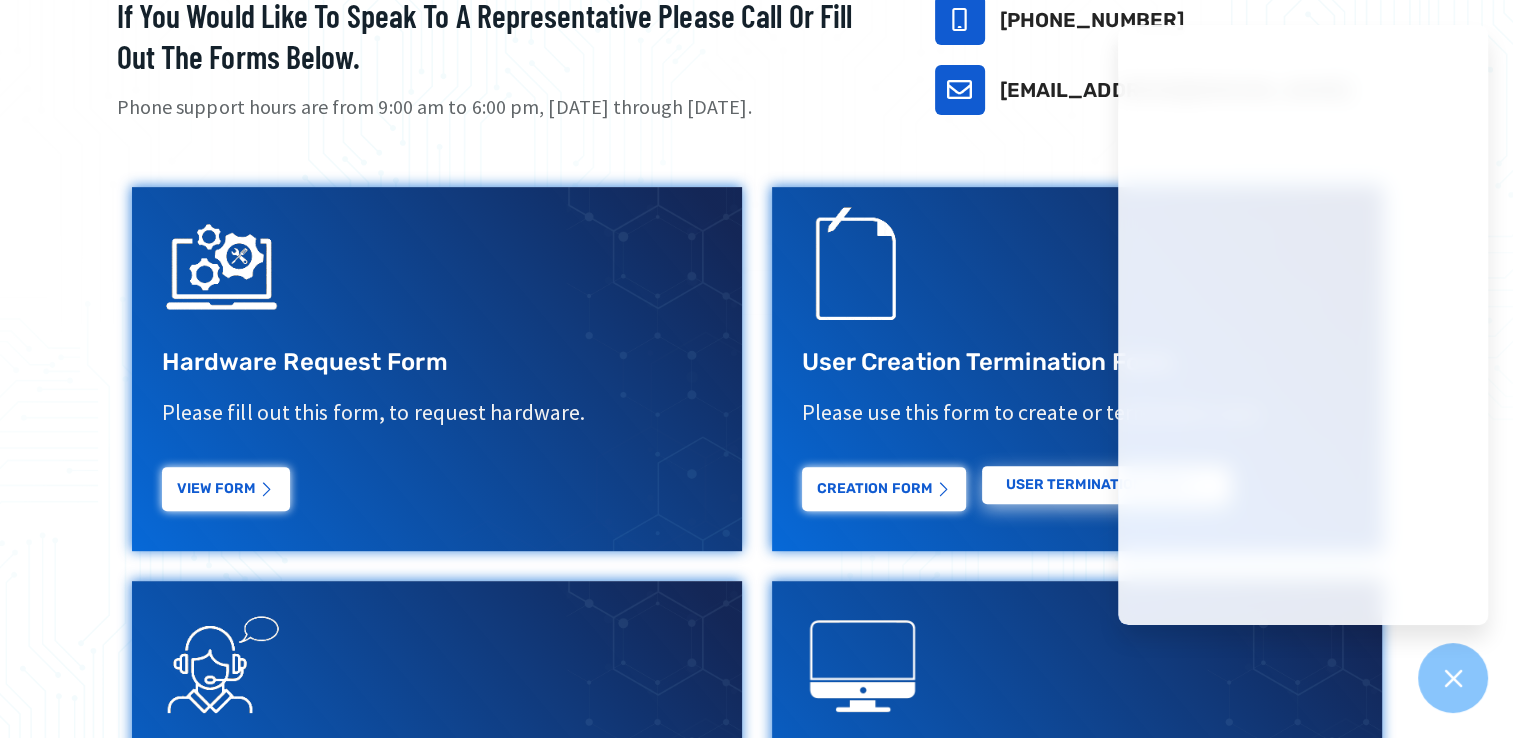 scroll, scrollTop: 0, scrollLeft: 0, axis: both 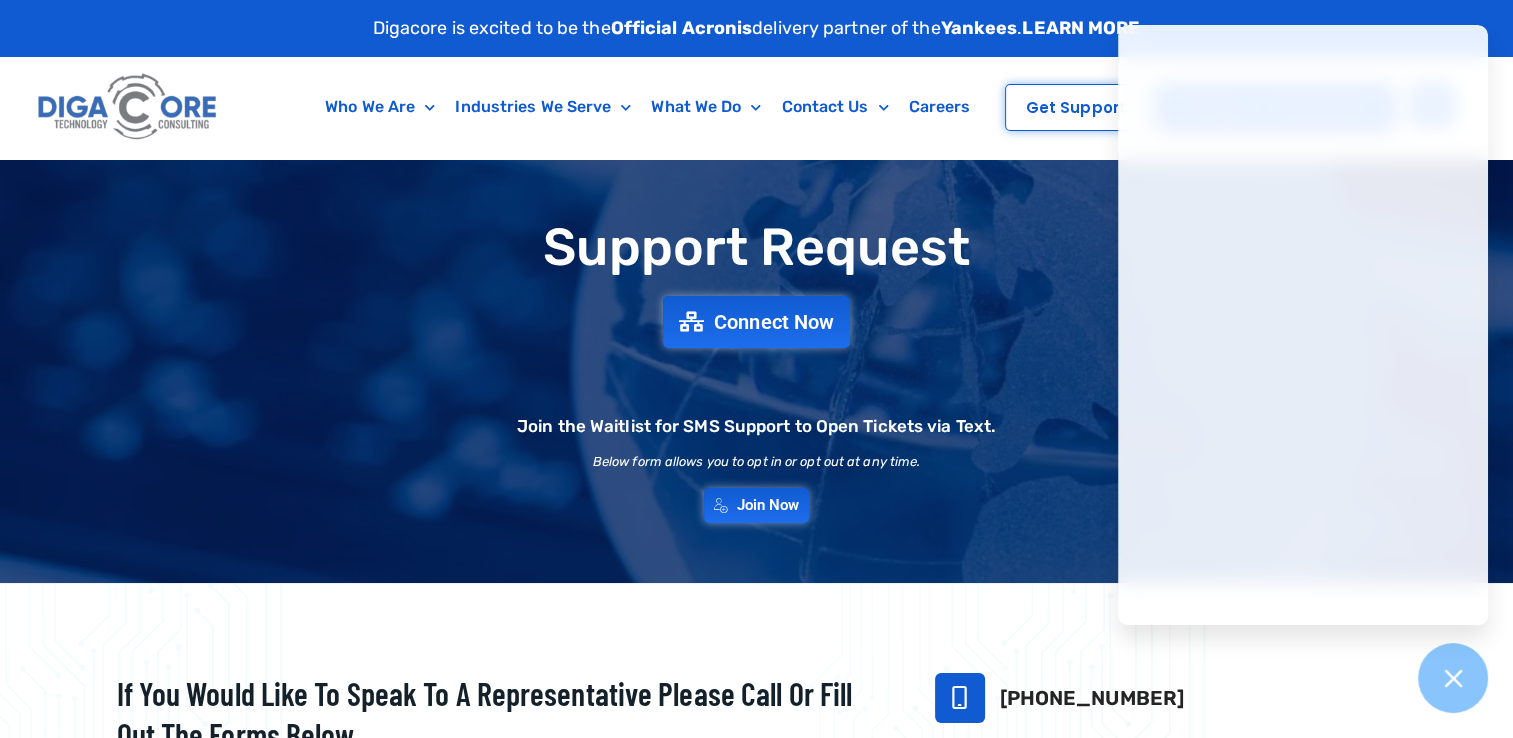 click on "Support Request" at bounding box center (757, 247) 